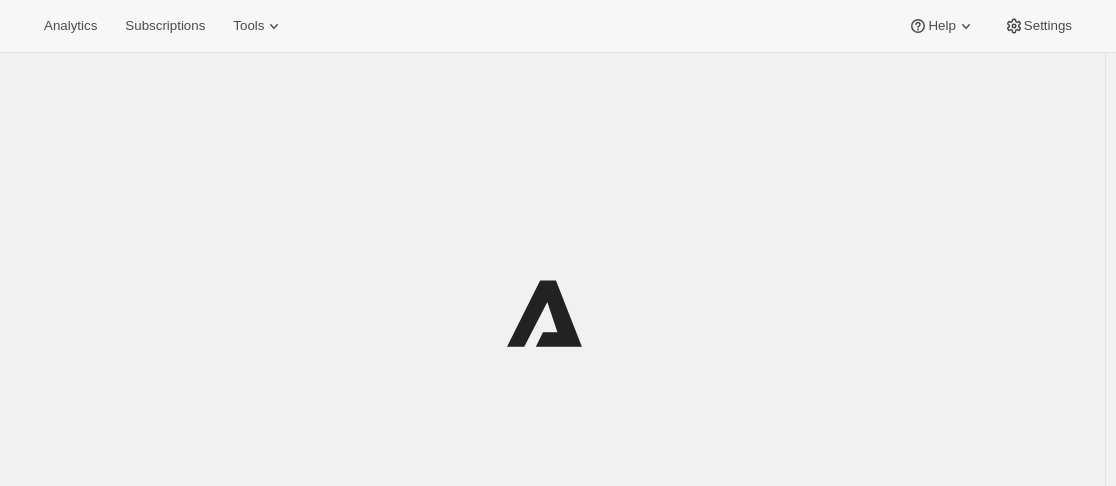 scroll, scrollTop: 0, scrollLeft: 0, axis: both 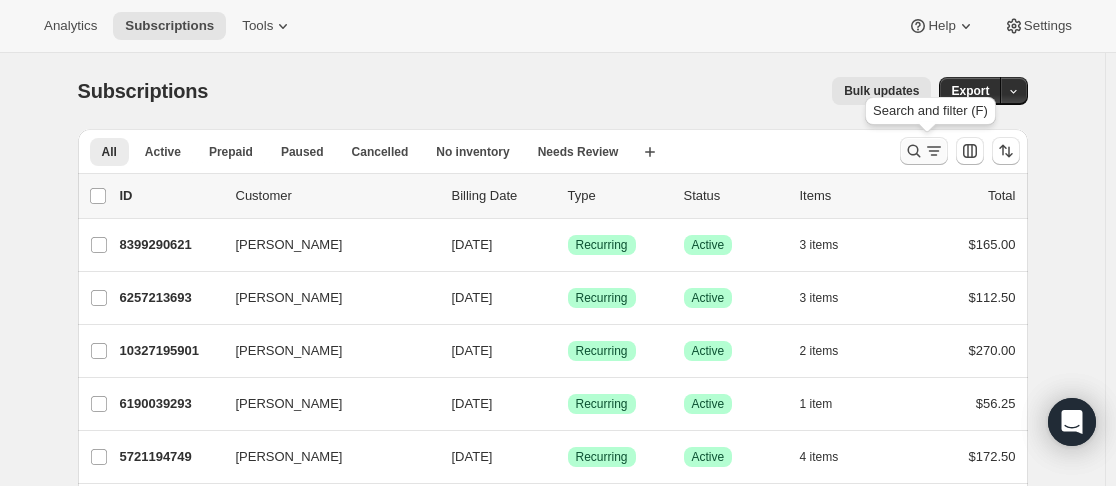 click 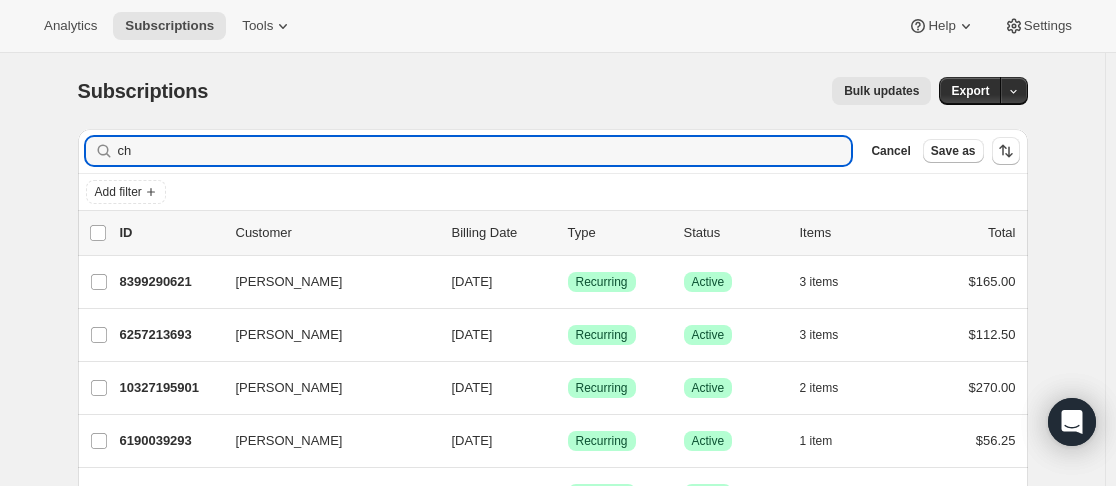 type on "c" 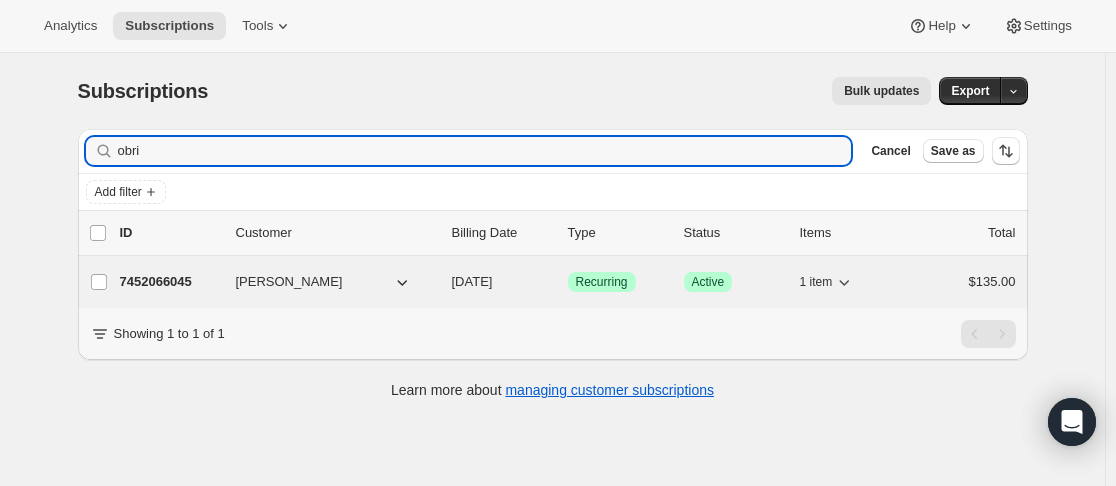 type on "obri" 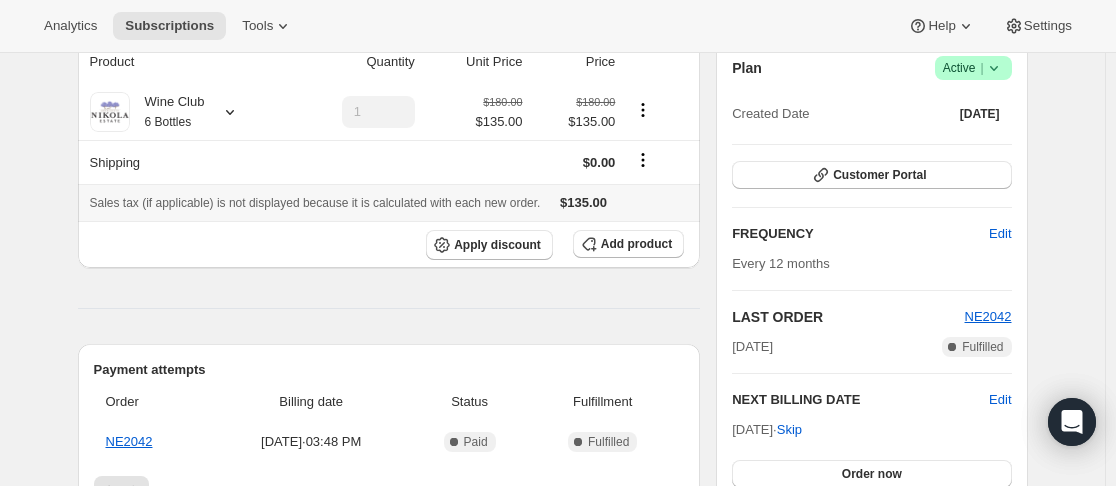 scroll, scrollTop: 0, scrollLeft: 0, axis: both 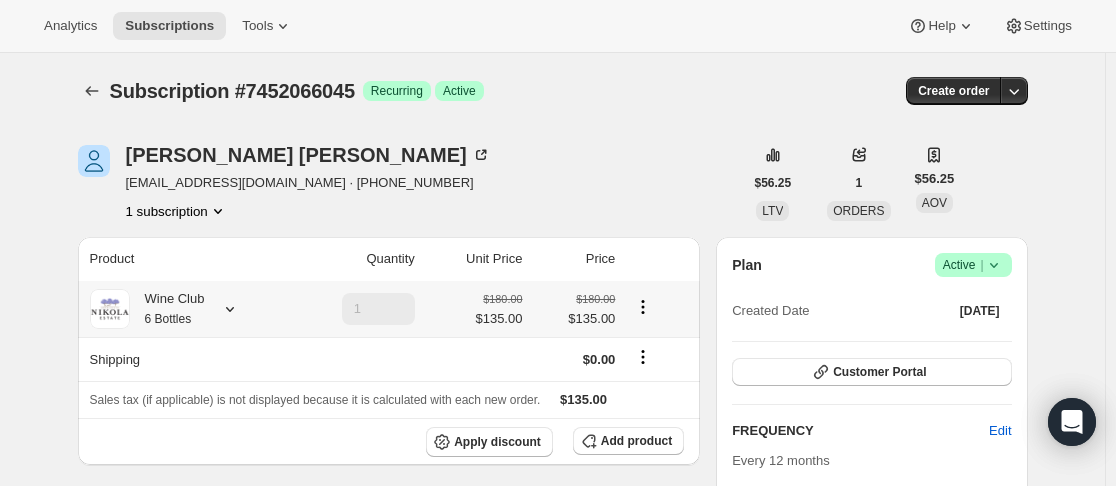 click 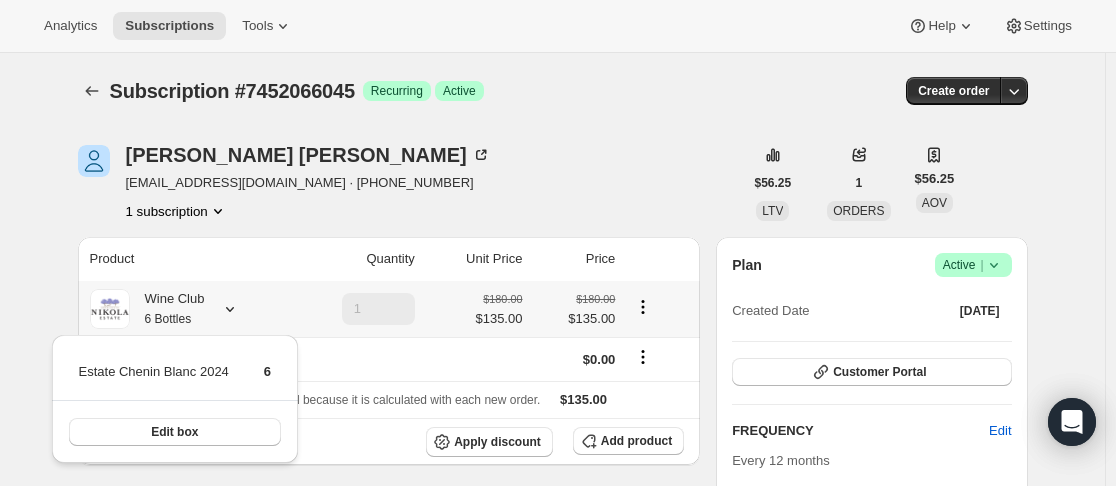 click on "Edit box" at bounding box center [175, 432] 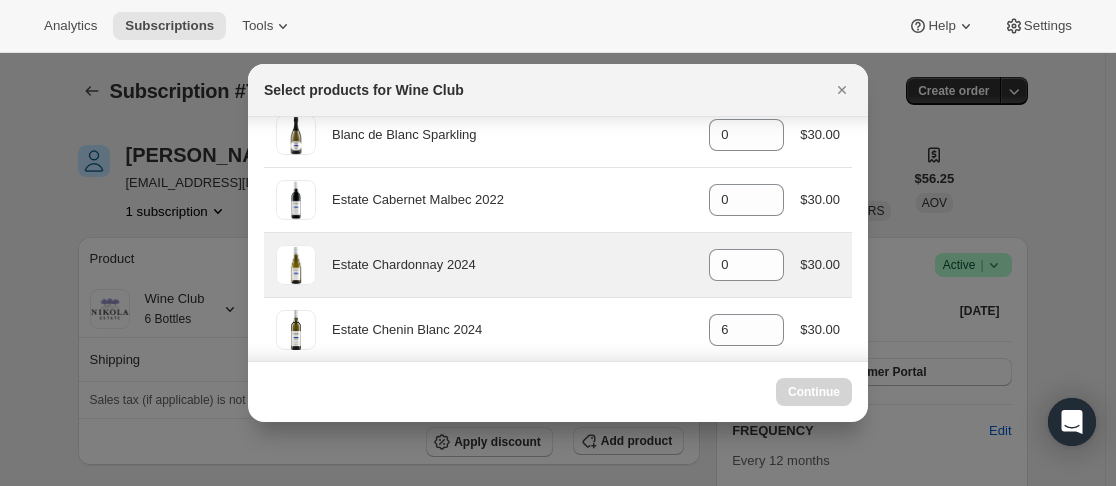 scroll, scrollTop: 200, scrollLeft: 0, axis: vertical 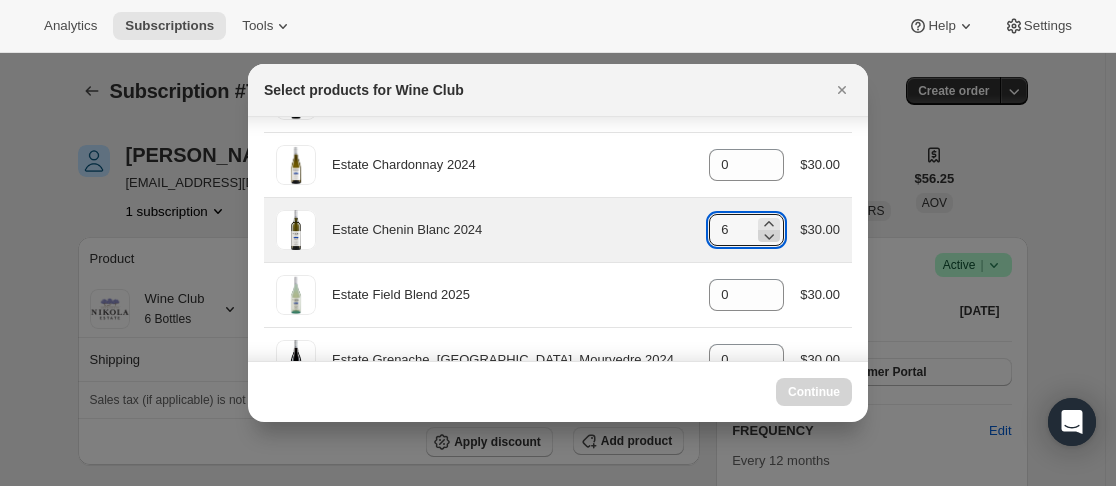 click 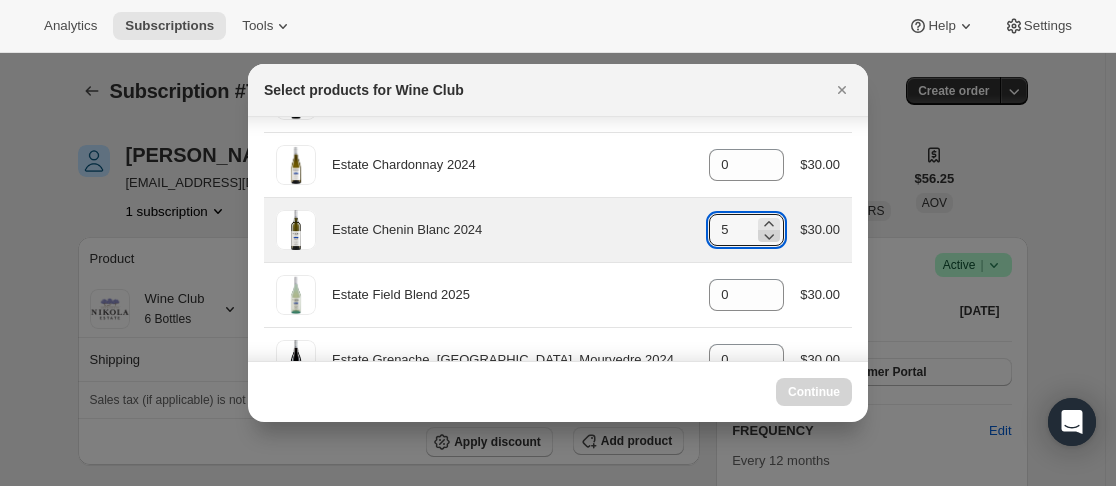 click 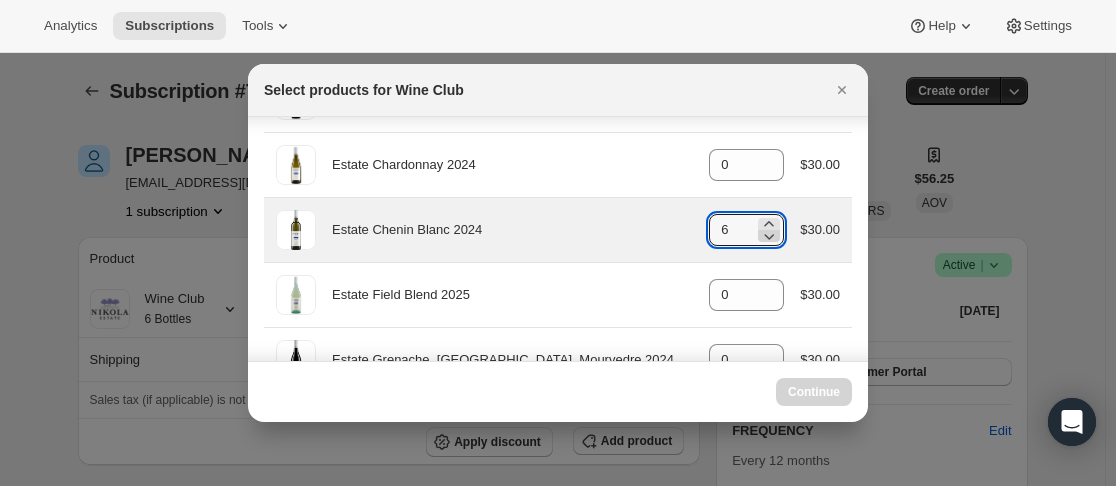 click 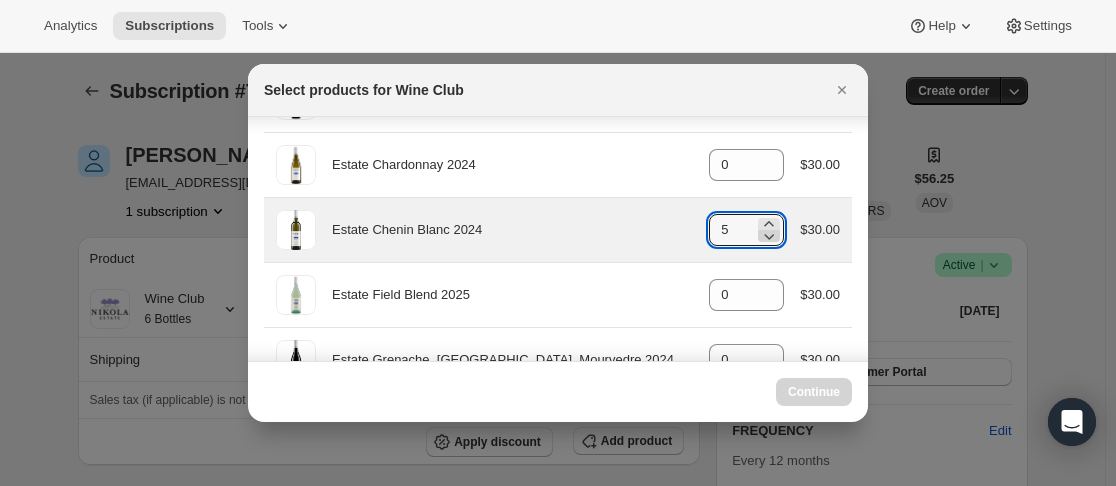 click 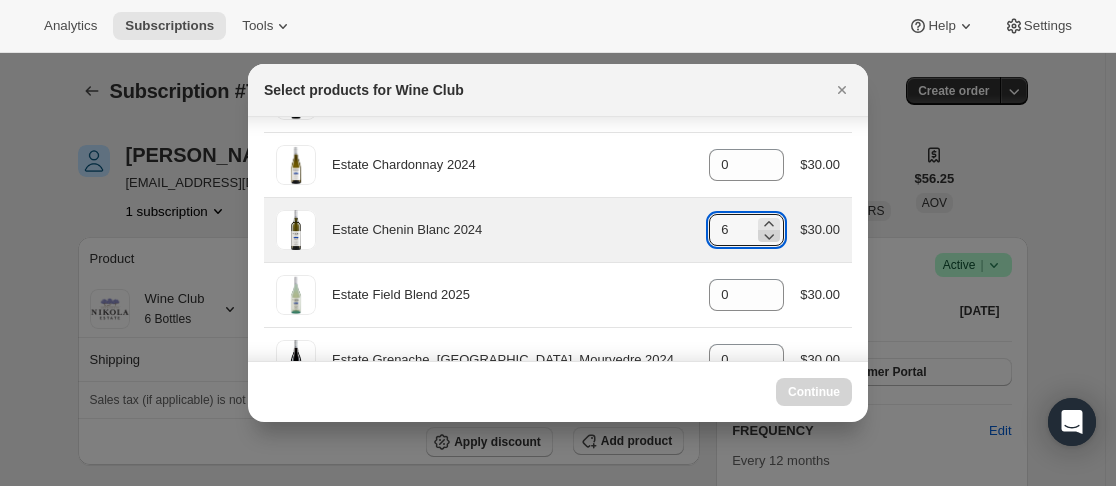 click 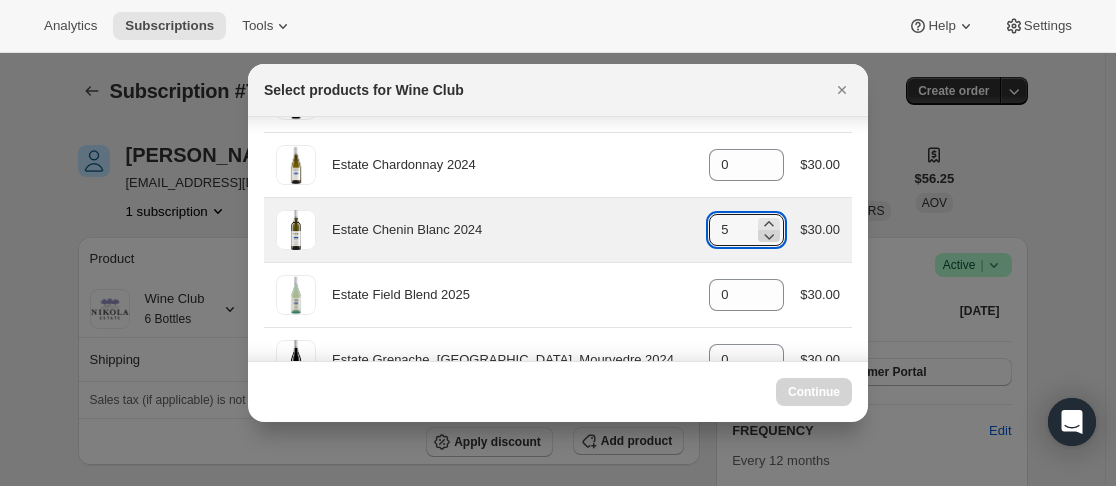 click 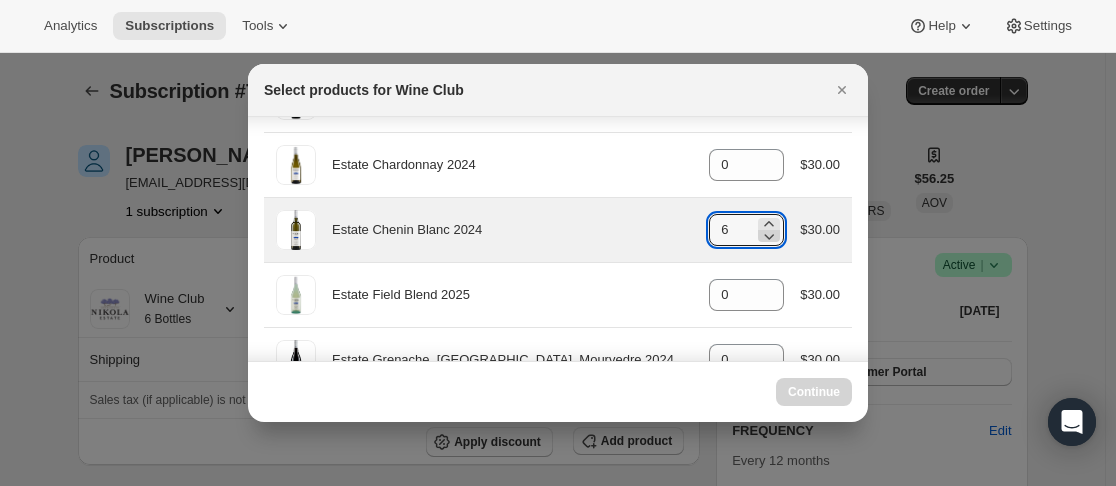 click 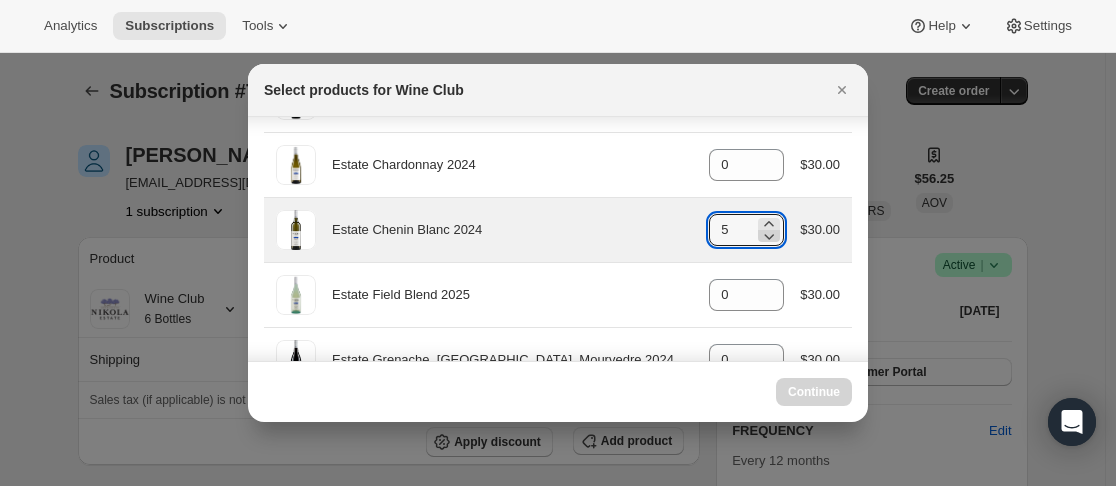type on "6" 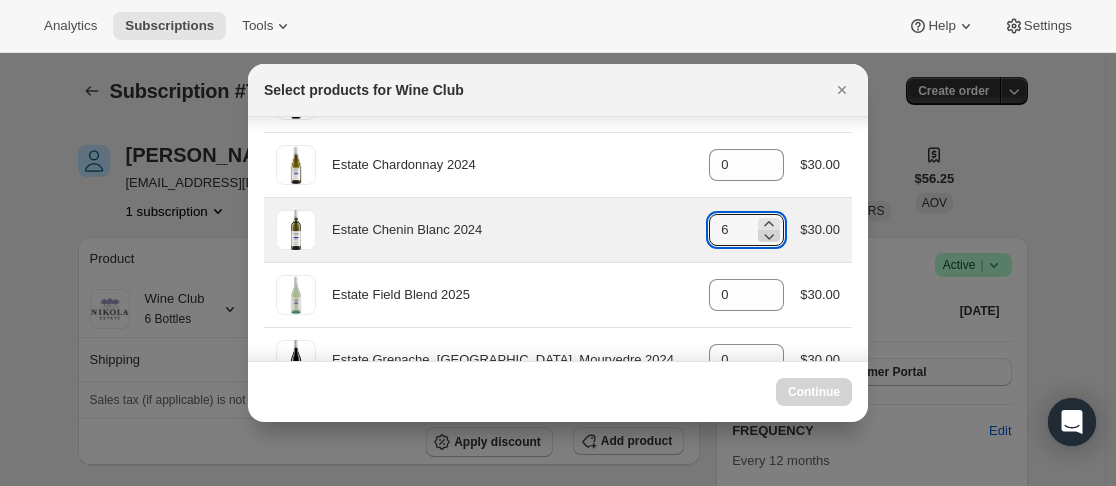 select on "gid://shopify/ProductVariant/43889390158077" 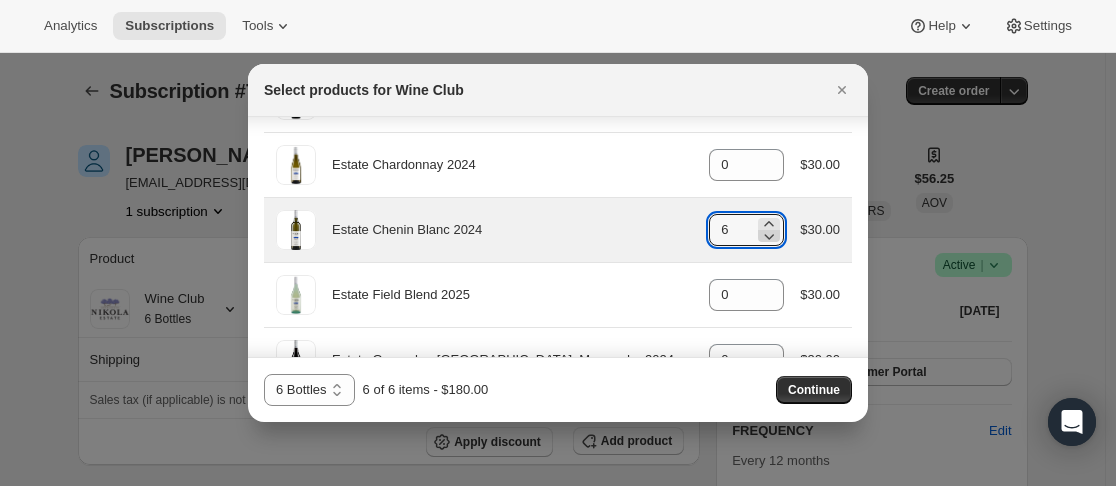 click 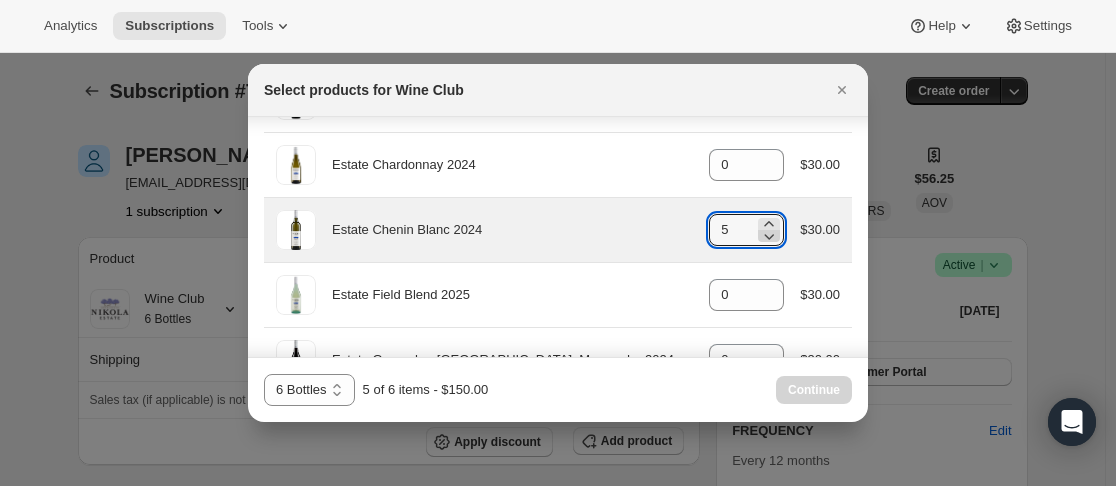 click 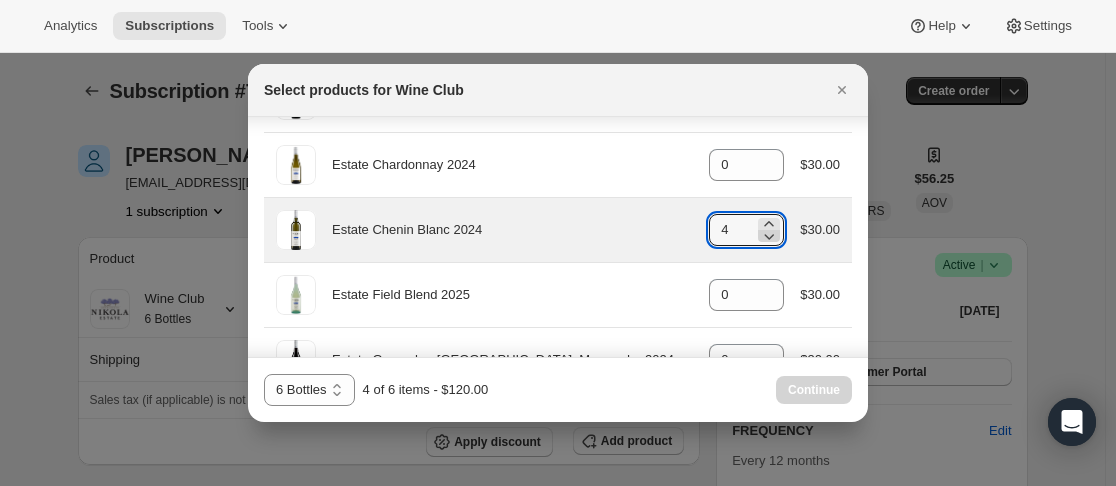 click 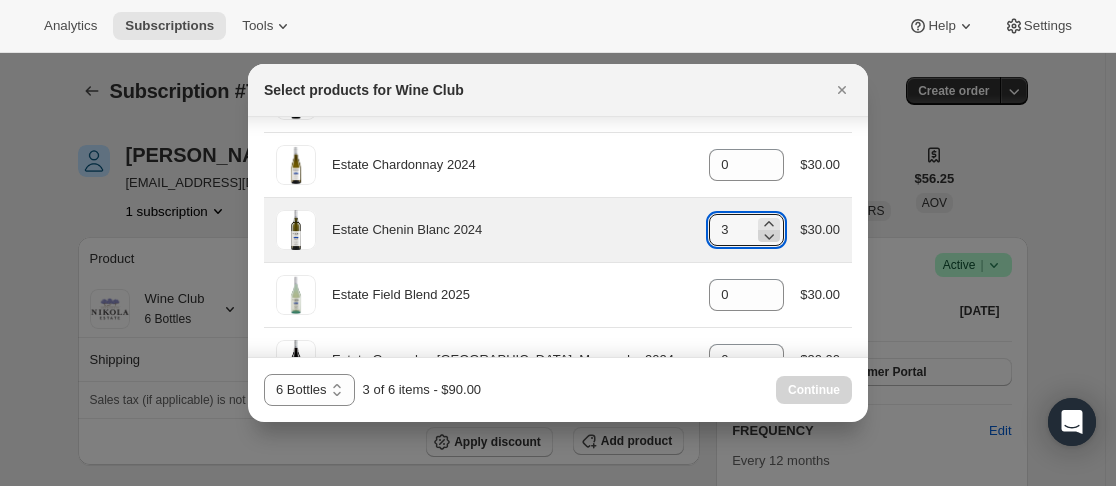 click 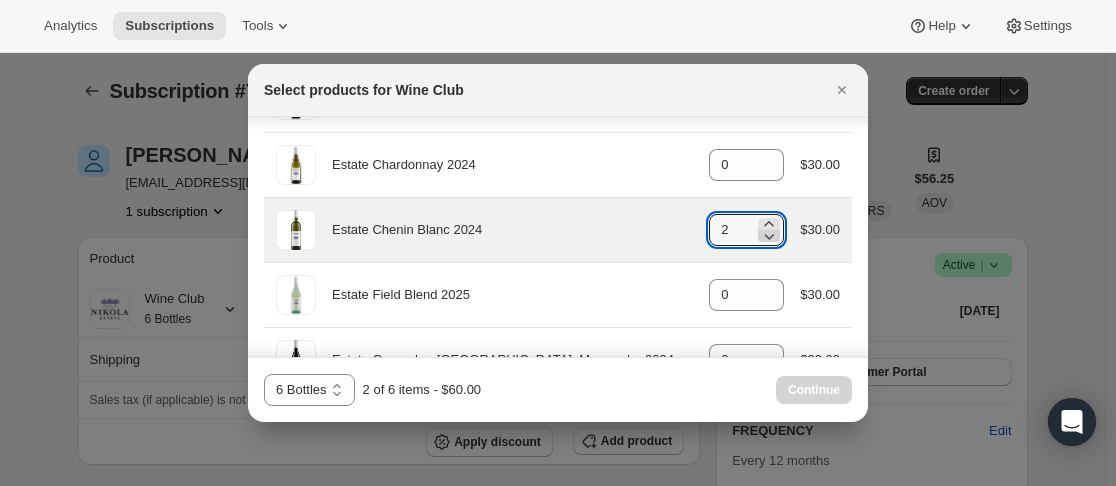 click 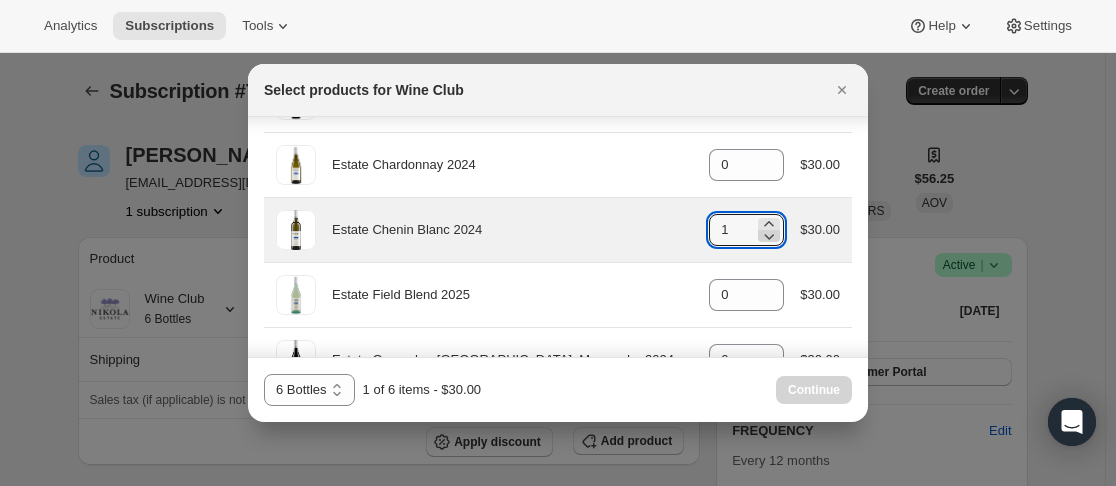 click 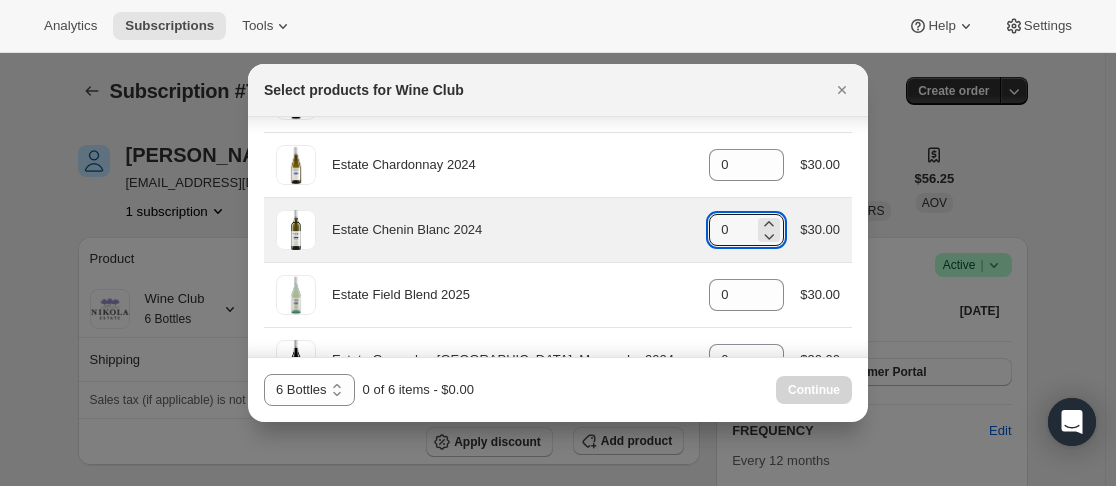 scroll, scrollTop: 0, scrollLeft: 0, axis: both 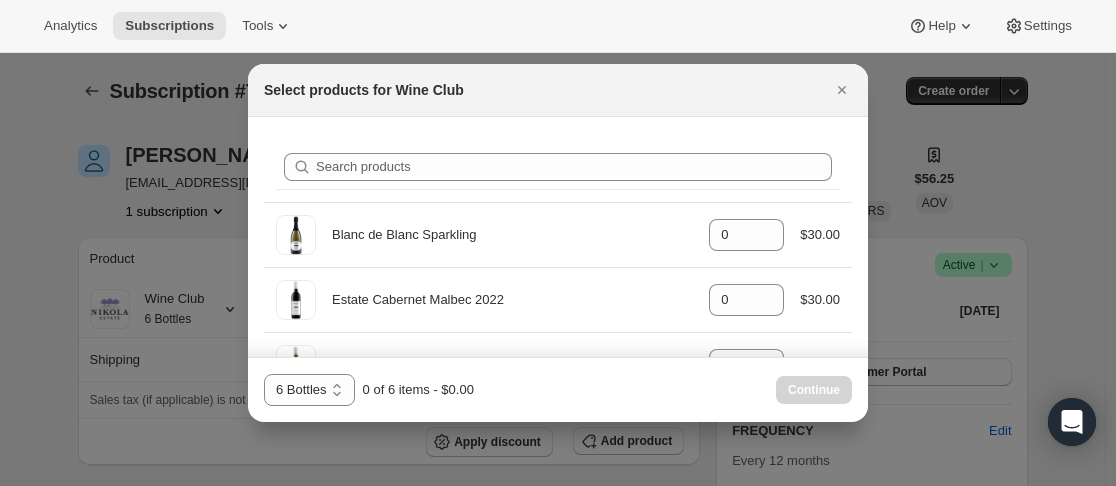 click on "Search products" at bounding box center [558, 167] 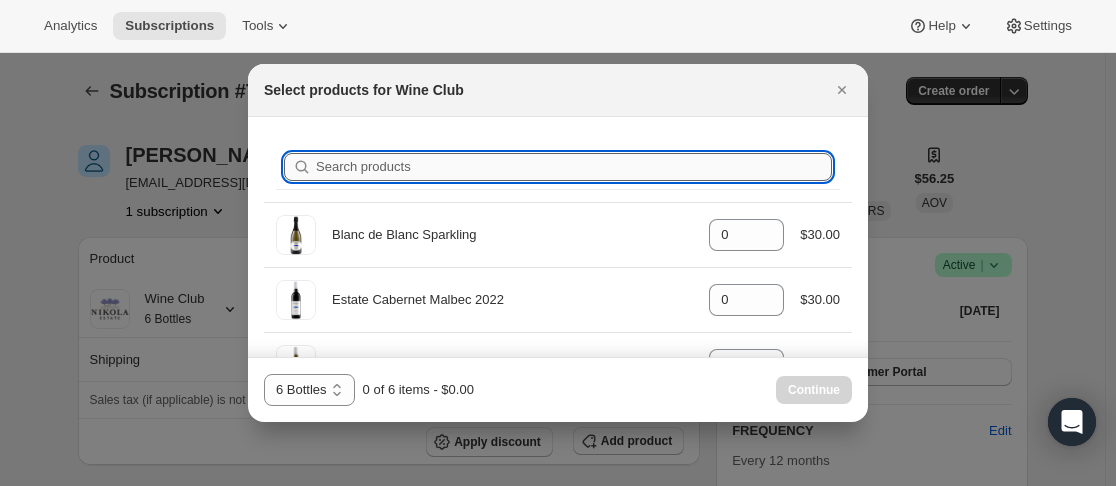 click on "Search products" at bounding box center [574, 167] 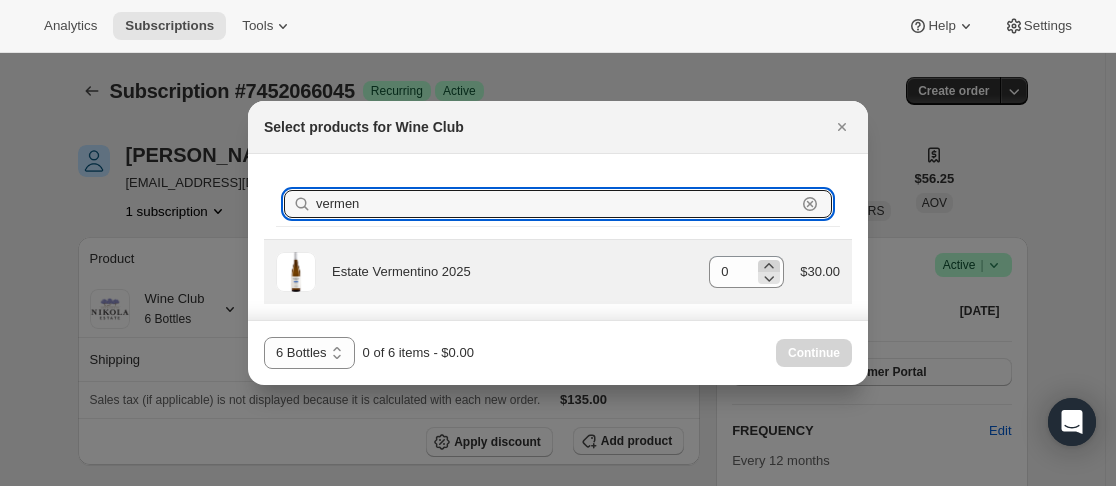 type on "vermen" 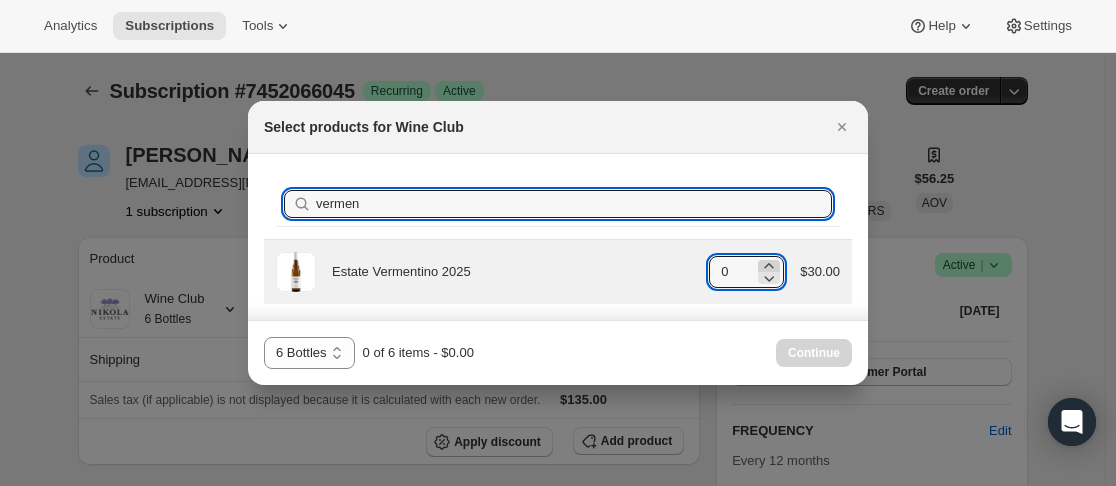 click 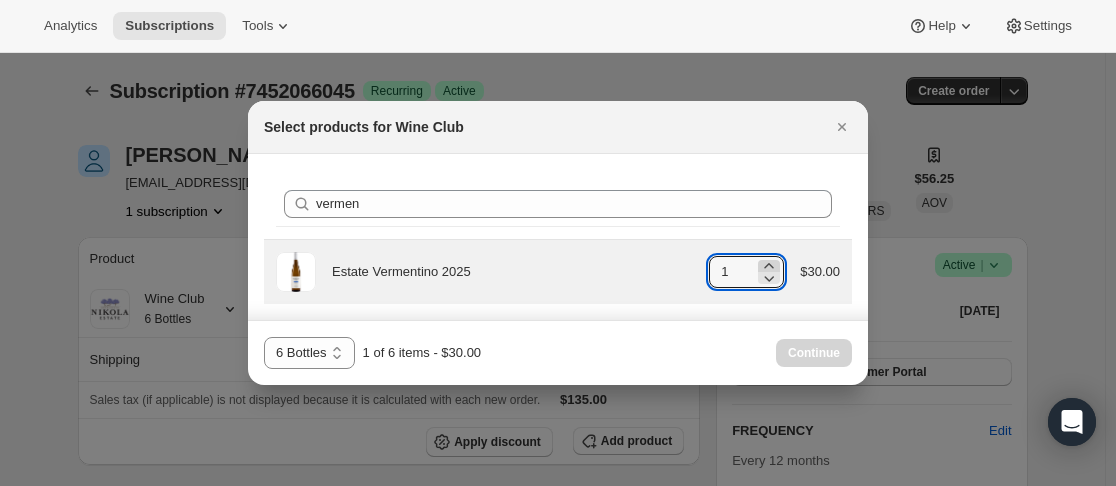 click 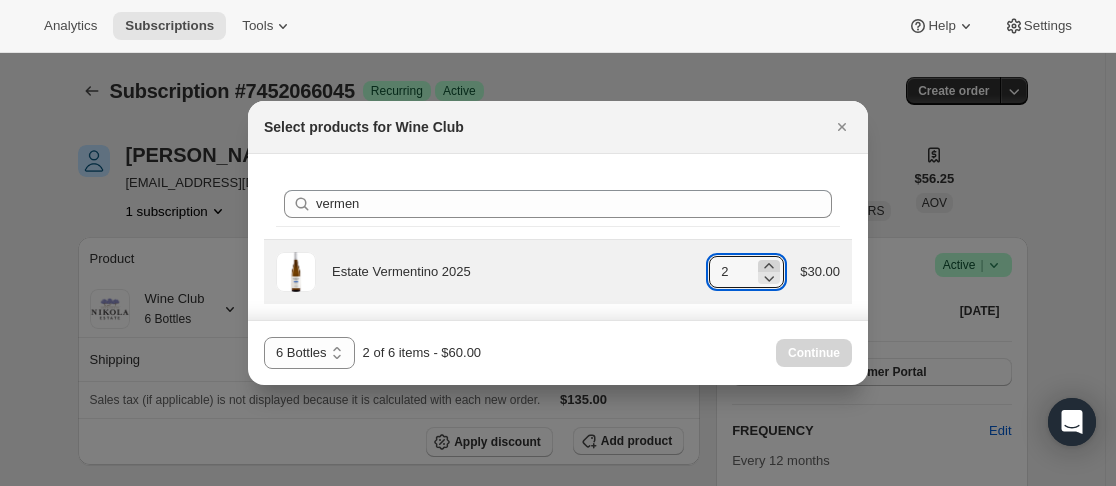 click 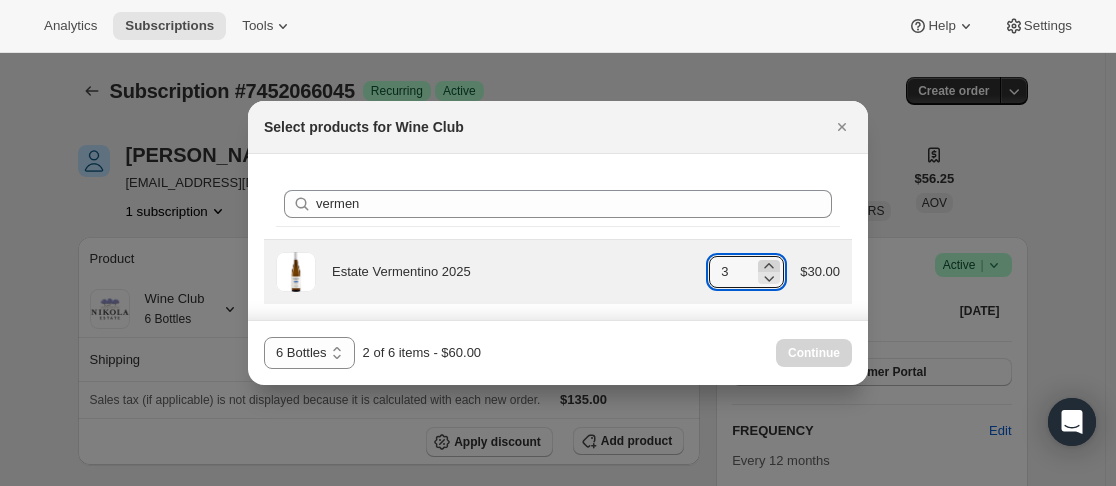 click 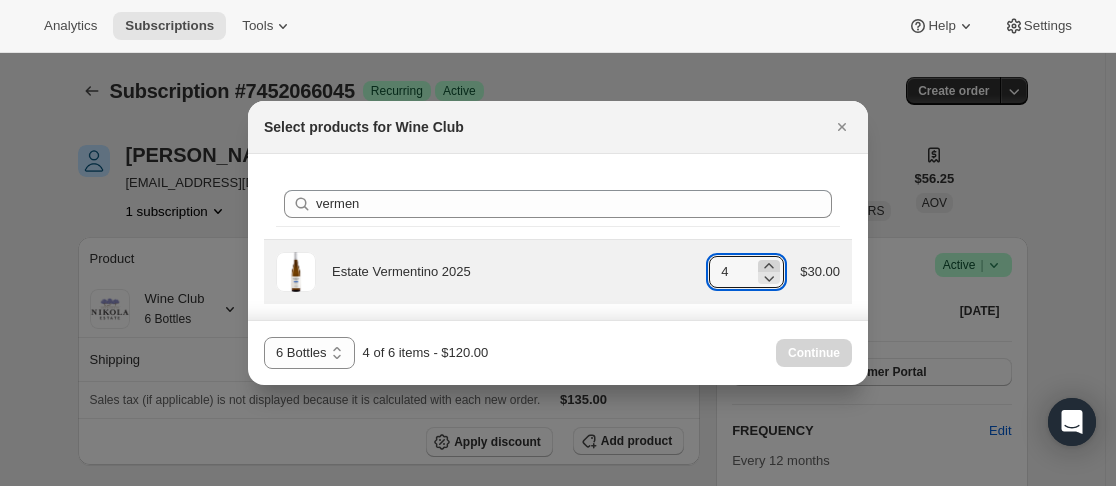 click 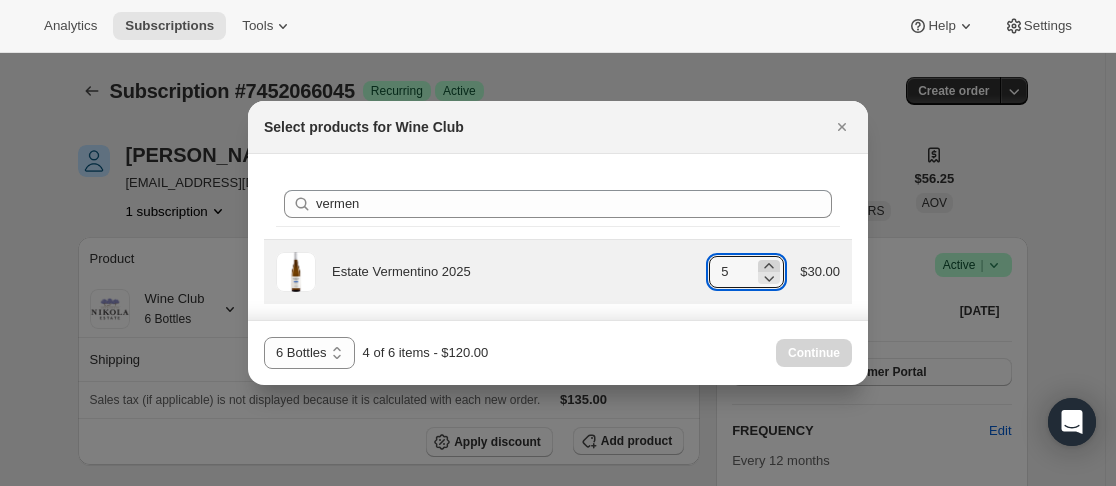 click 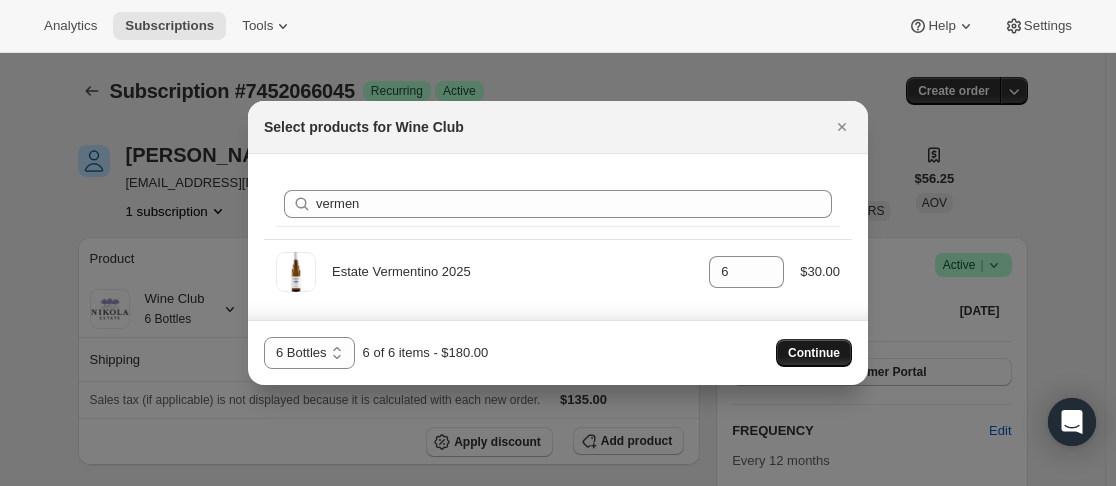 click on "Continue" at bounding box center [814, 353] 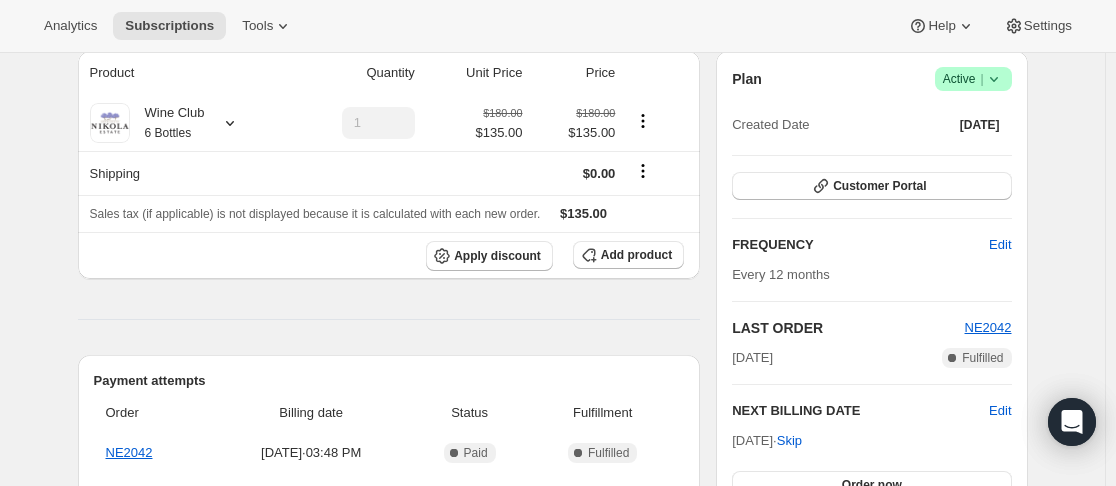 scroll, scrollTop: 400, scrollLeft: 0, axis: vertical 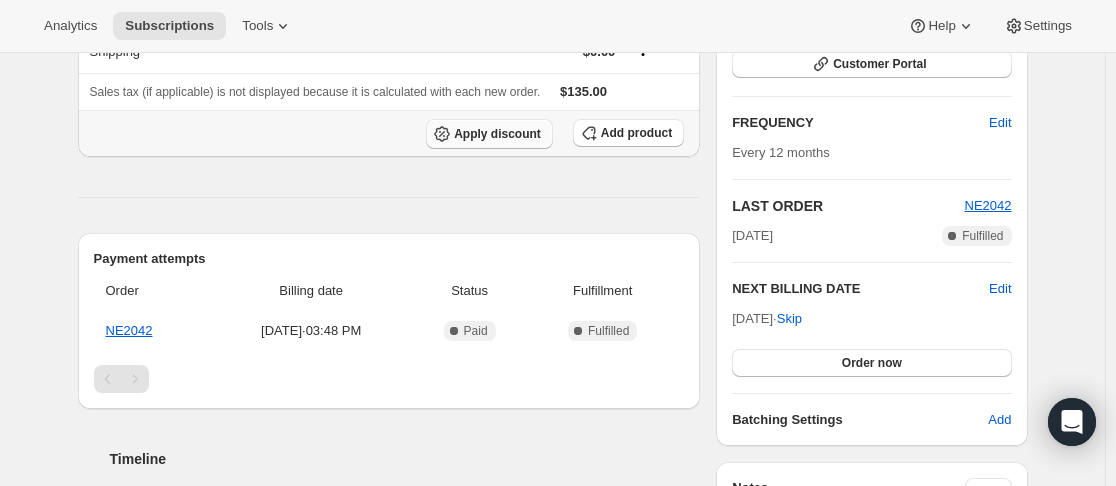 click on "Apply discount" at bounding box center (497, 134) 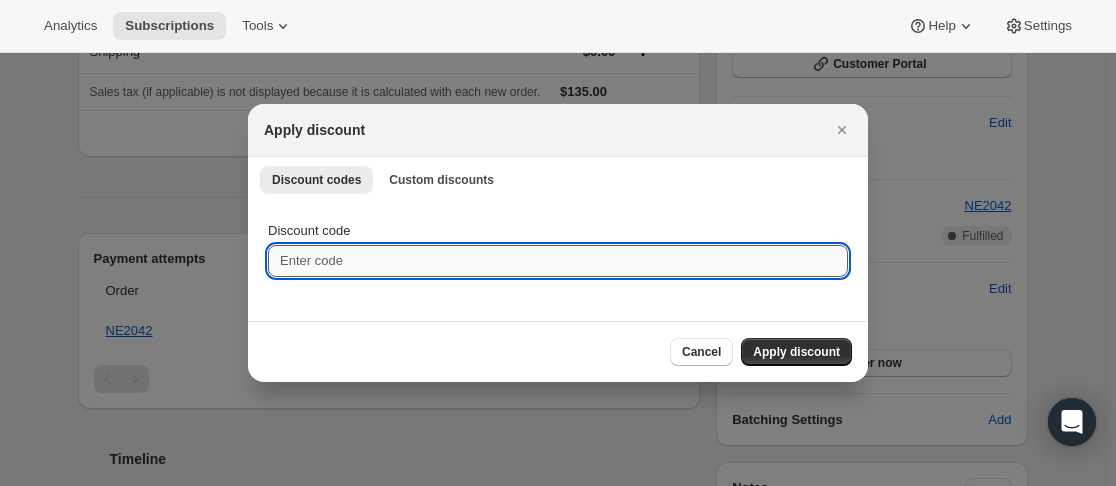 click on "Discount code" at bounding box center [558, 261] 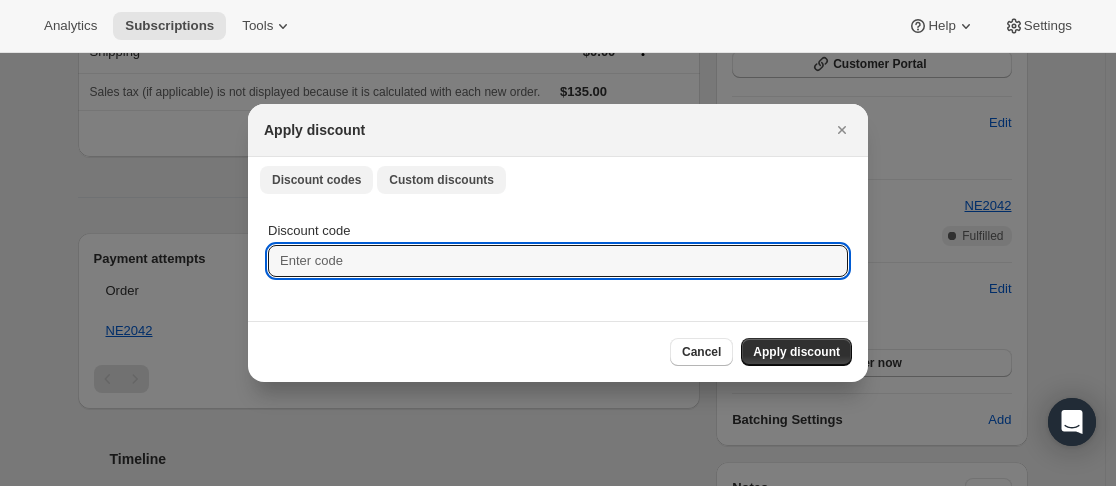 click on "Custom discounts" at bounding box center [441, 180] 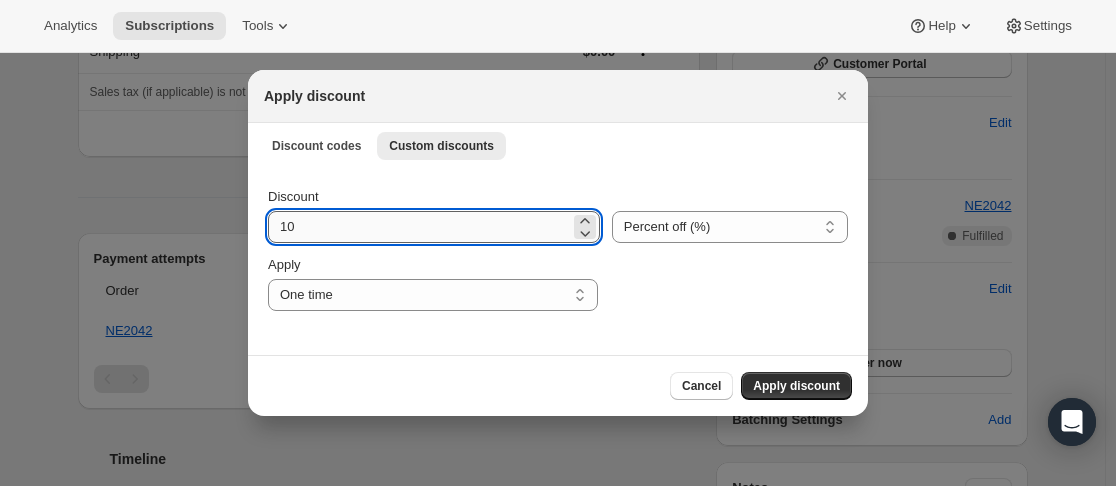 click on "10" at bounding box center (419, 227) 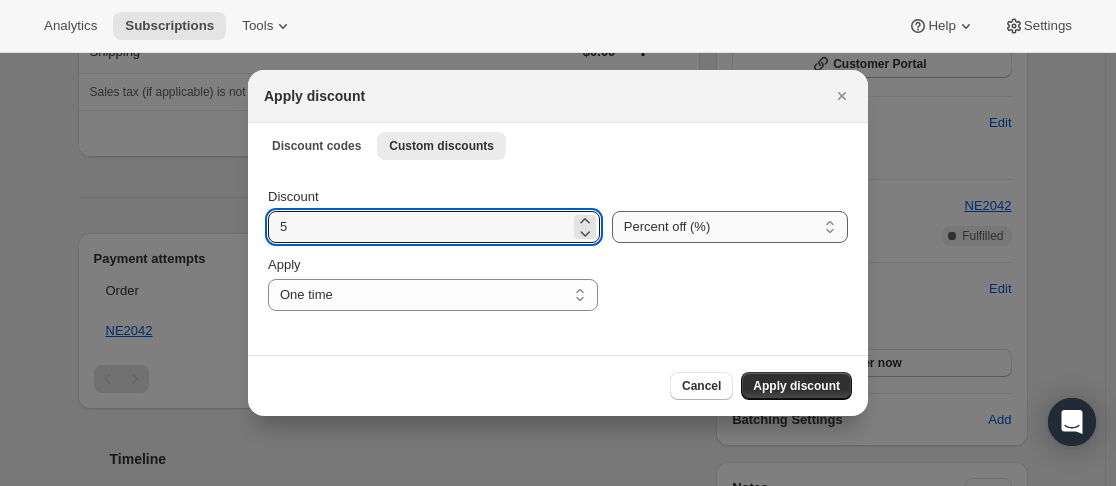 type on "5" 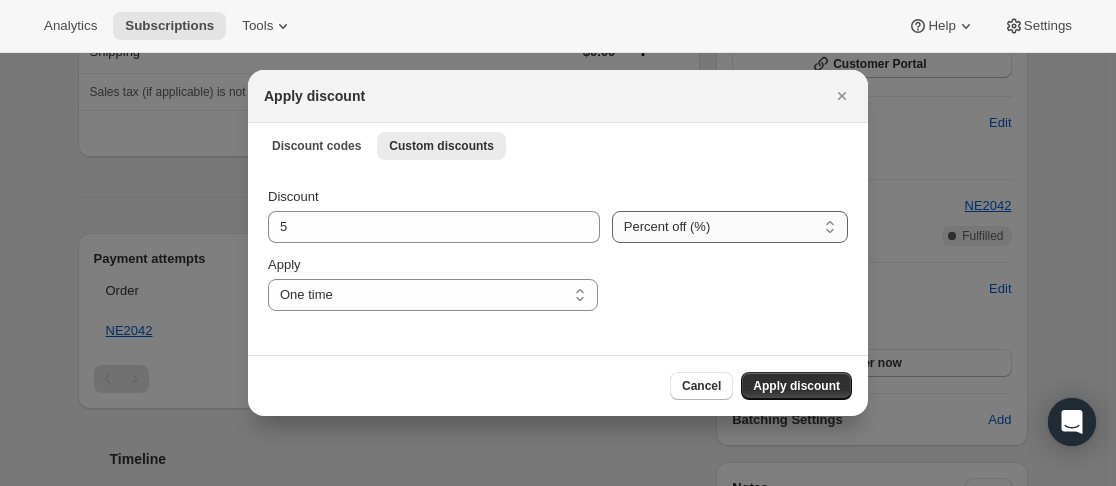 click on "Percent off (%) Amount off ($)" at bounding box center [730, 227] 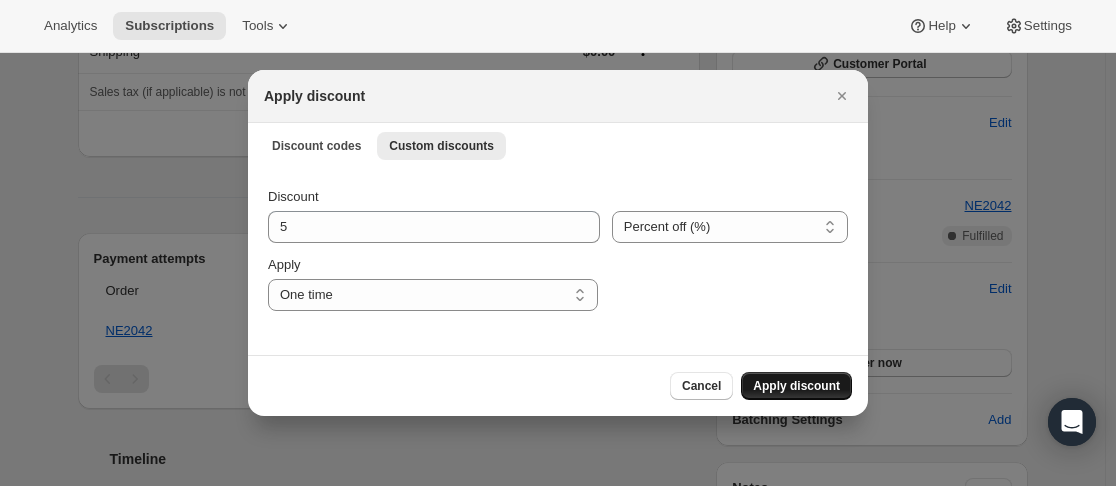 click on "Apply discount" at bounding box center (796, 386) 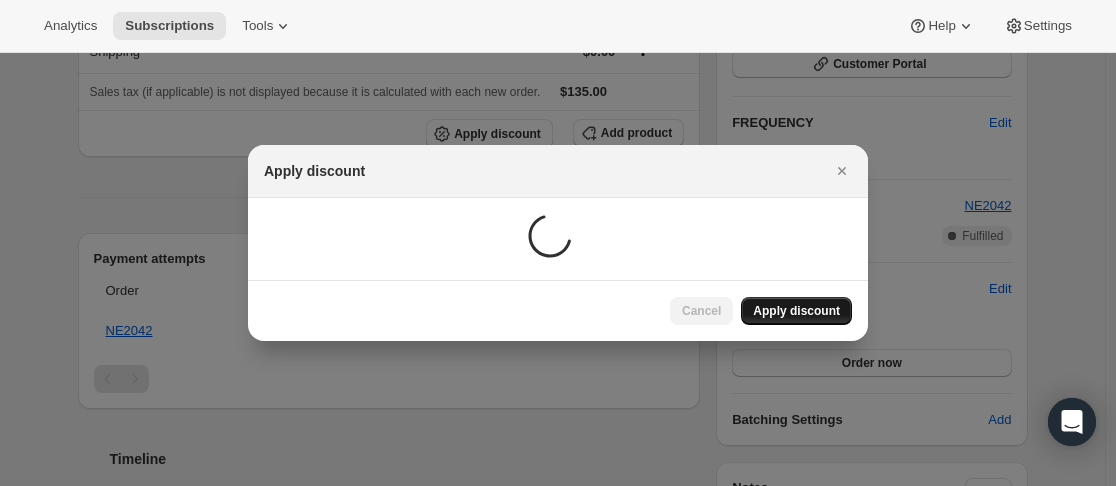 scroll, scrollTop: 400, scrollLeft: 0, axis: vertical 